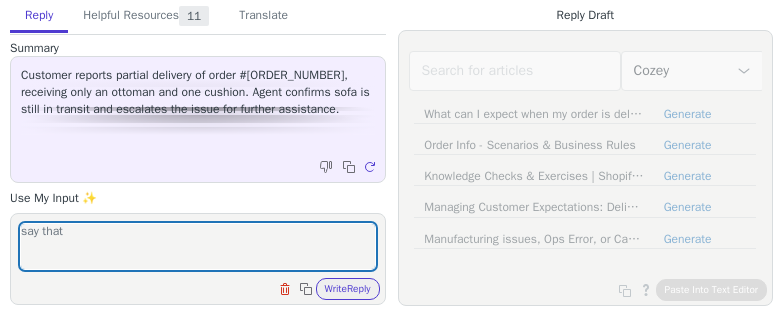 scroll, scrollTop: 0, scrollLeft: 0, axis: both 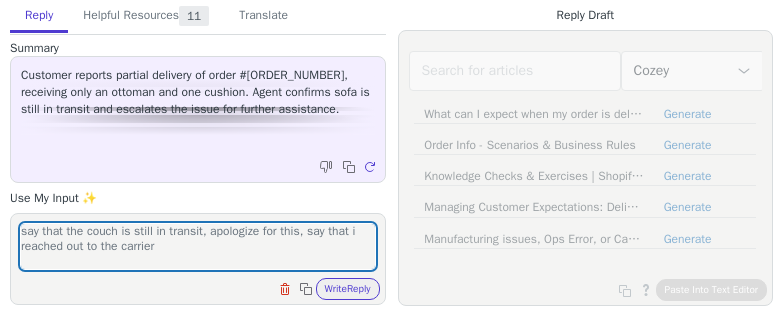click on "say that the couch is still in transit, apologize for this, say that i reached out to the carrier" at bounding box center [198, 246] 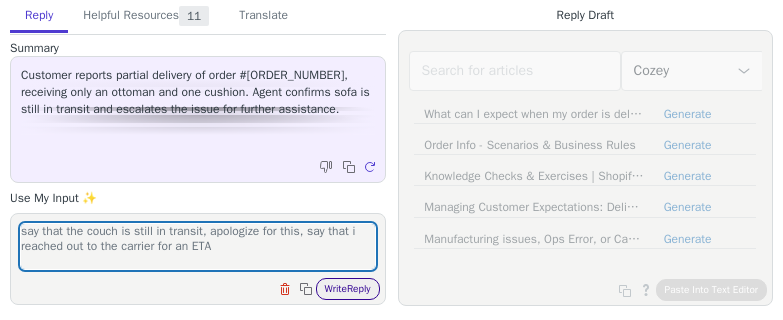 type on "say that the couch is still in transit, apologize for this, say that i reached out to the carrier for an ETA" 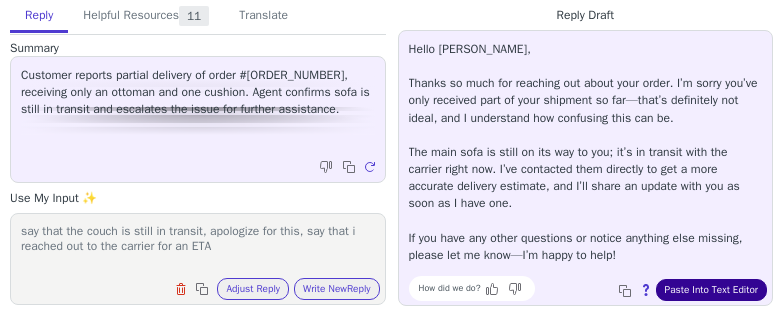click on "Paste Into Text Editor" at bounding box center [711, 290] 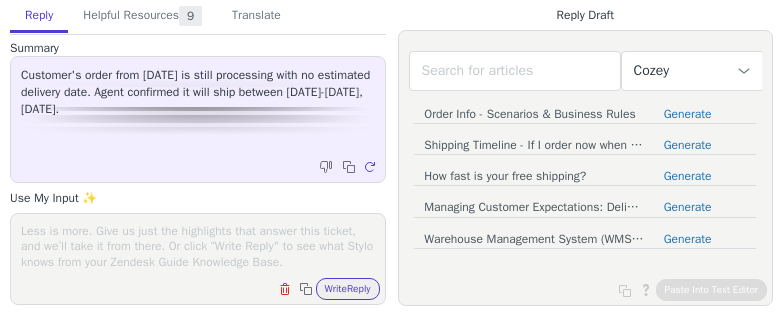 scroll, scrollTop: 0, scrollLeft: 0, axis: both 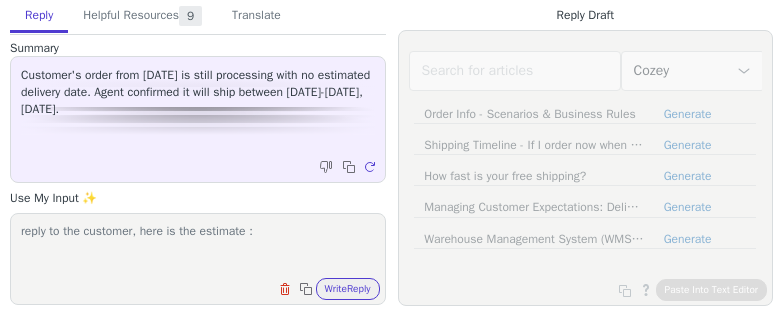 paste on "Estimated Delivery :
Jul 24 - Aug 12" 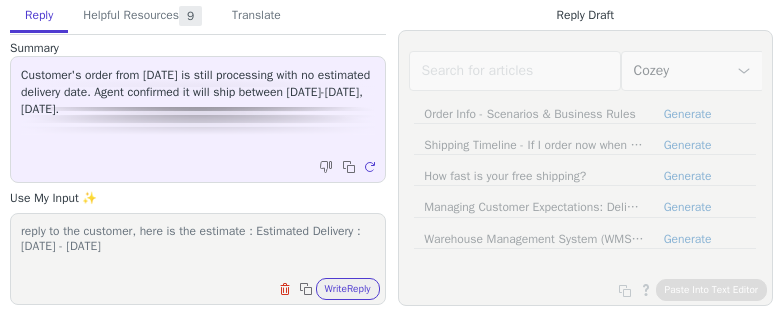 type on "reply to the customer, here is the estimate : Estimated Delivery :
Jul 24 - Aug 12" 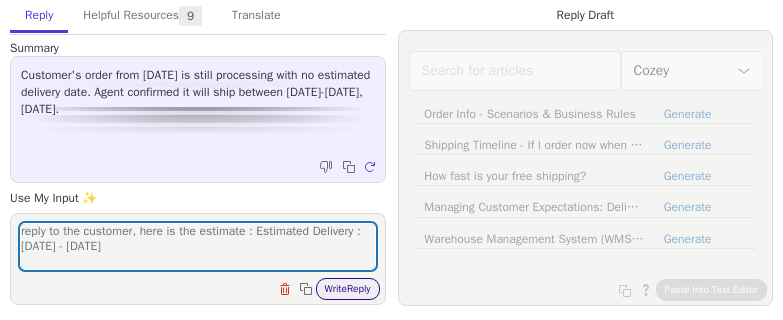 click on "Clear field Copy to clipboard Write  Reply" at bounding box center [208, 287] 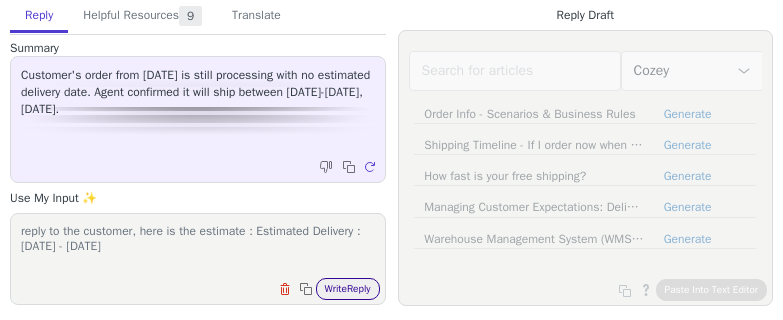 click on "Write  Reply" at bounding box center [348, 289] 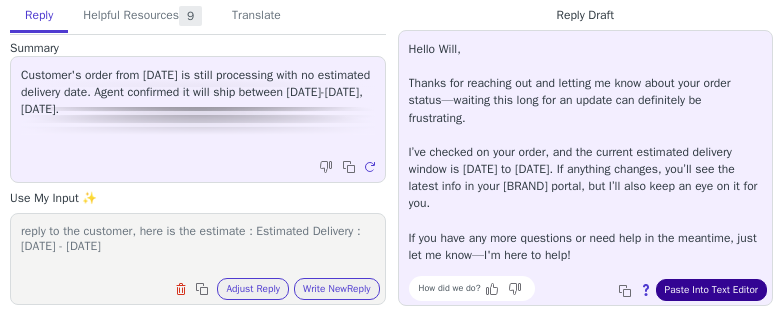 click on "Paste Into Text Editor" at bounding box center (711, 290) 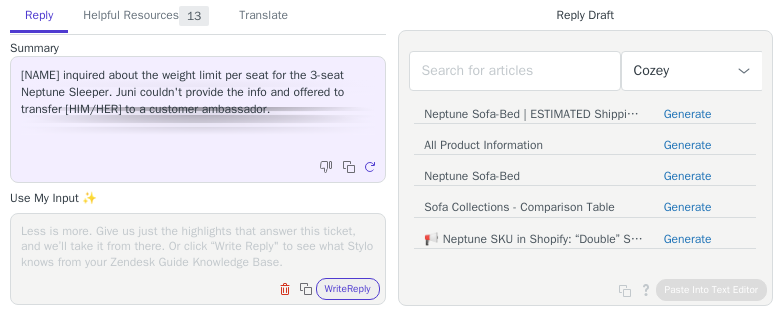 scroll, scrollTop: 0, scrollLeft: 0, axis: both 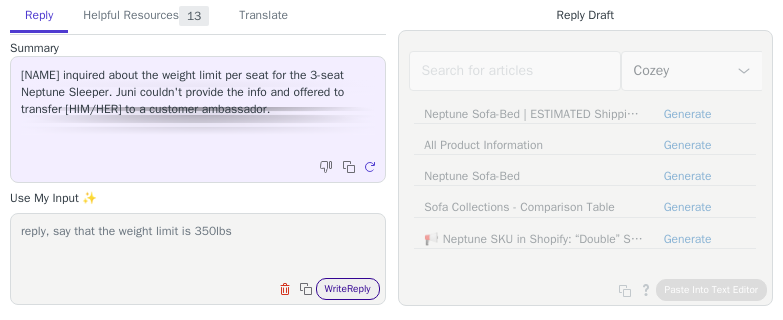 type on "reply, say that the weight limit is 350lbs" 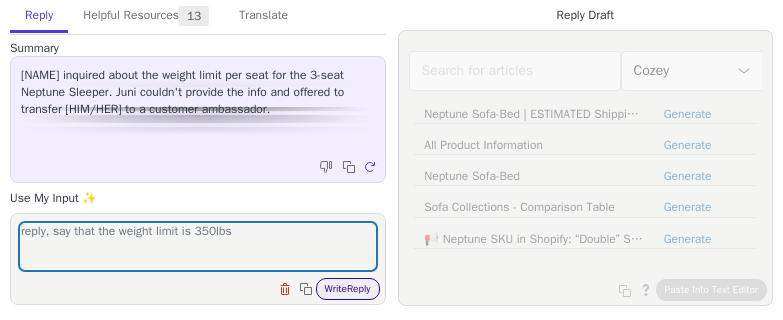 click on "Write  Reply" at bounding box center [348, 289] 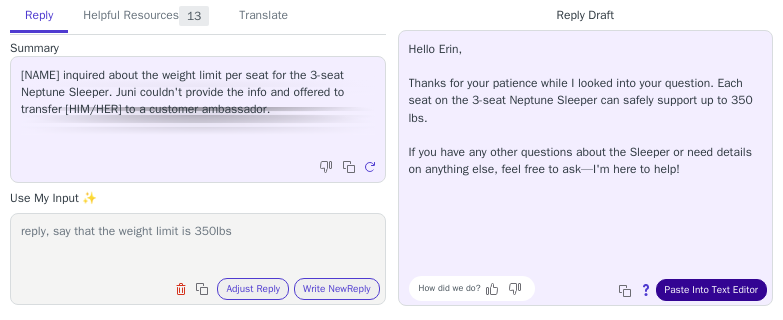 click on "Paste Into Text Editor" at bounding box center (711, 290) 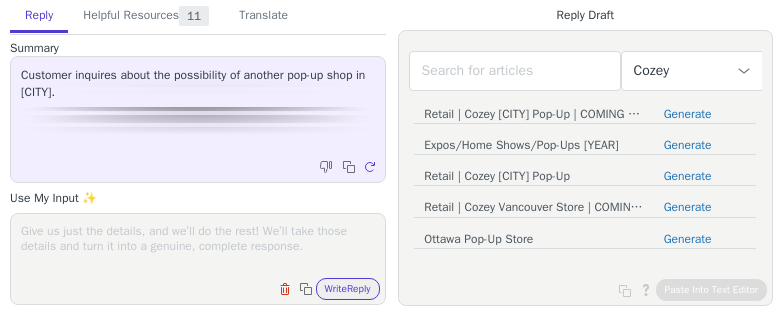 scroll, scrollTop: 0, scrollLeft: 0, axis: both 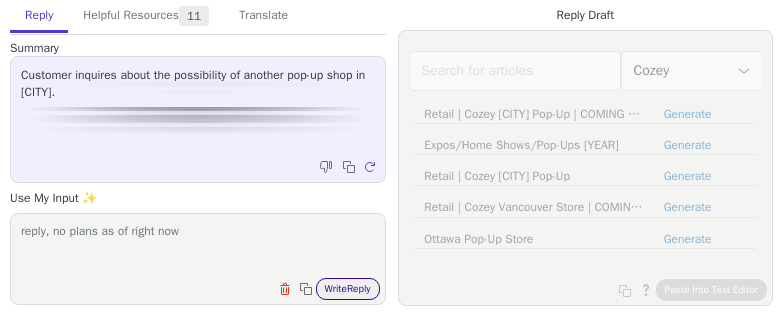 type on "reply, no plans as of right now" 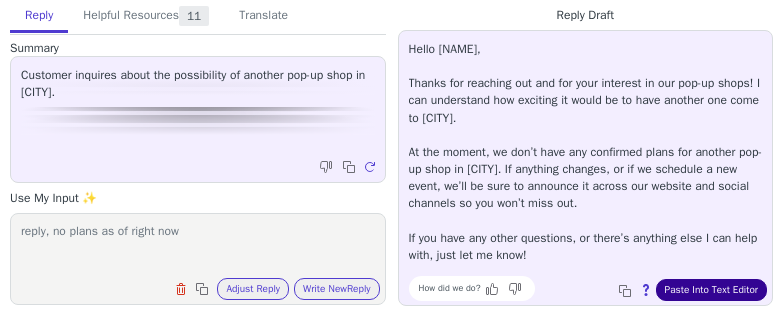 click on "Paste Into Text Editor" at bounding box center [711, 290] 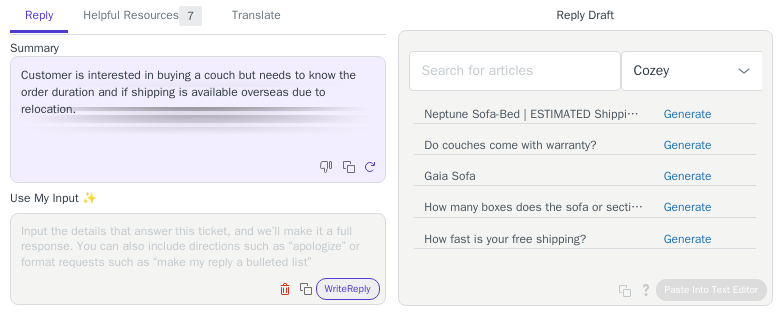 scroll, scrollTop: 0, scrollLeft: 0, axis: both 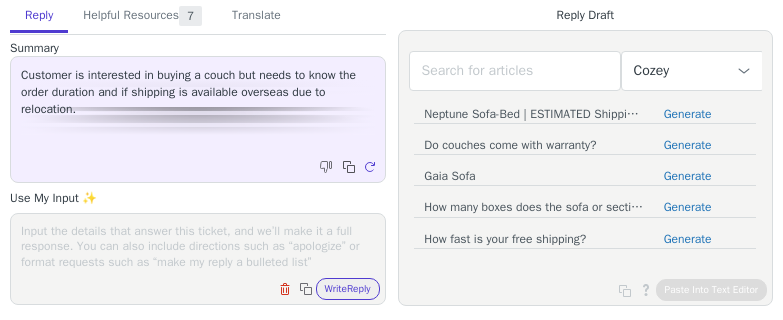 click at bounding box center [351, 169] 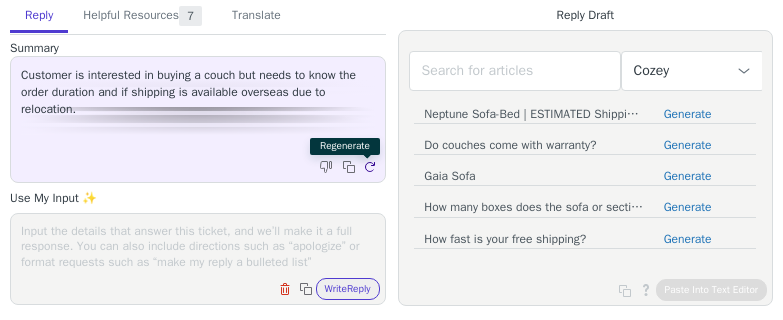 click at bounding box center [369, 167] 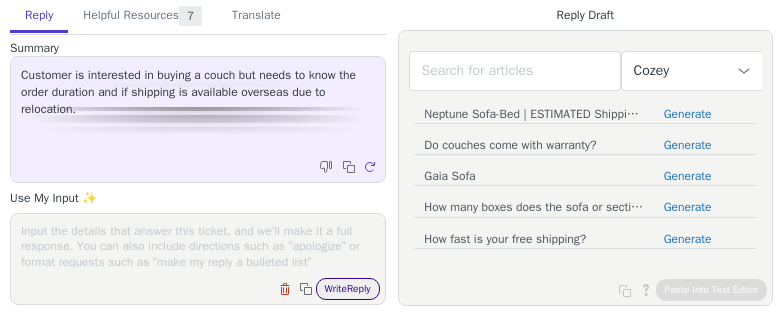 click on "Write  Reply" at bounding box center (348, 289) 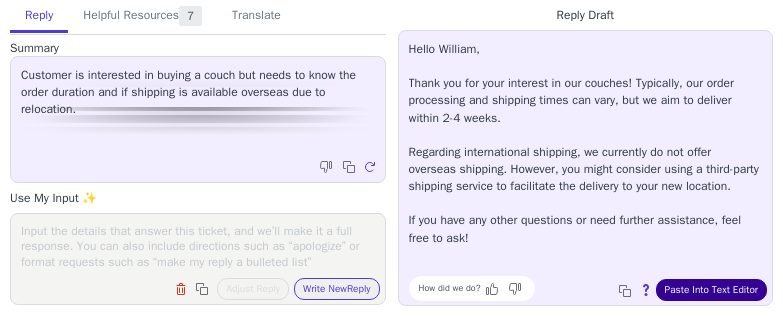 click on "Paste Into Text Editor" at bounding box center (711, 290) 